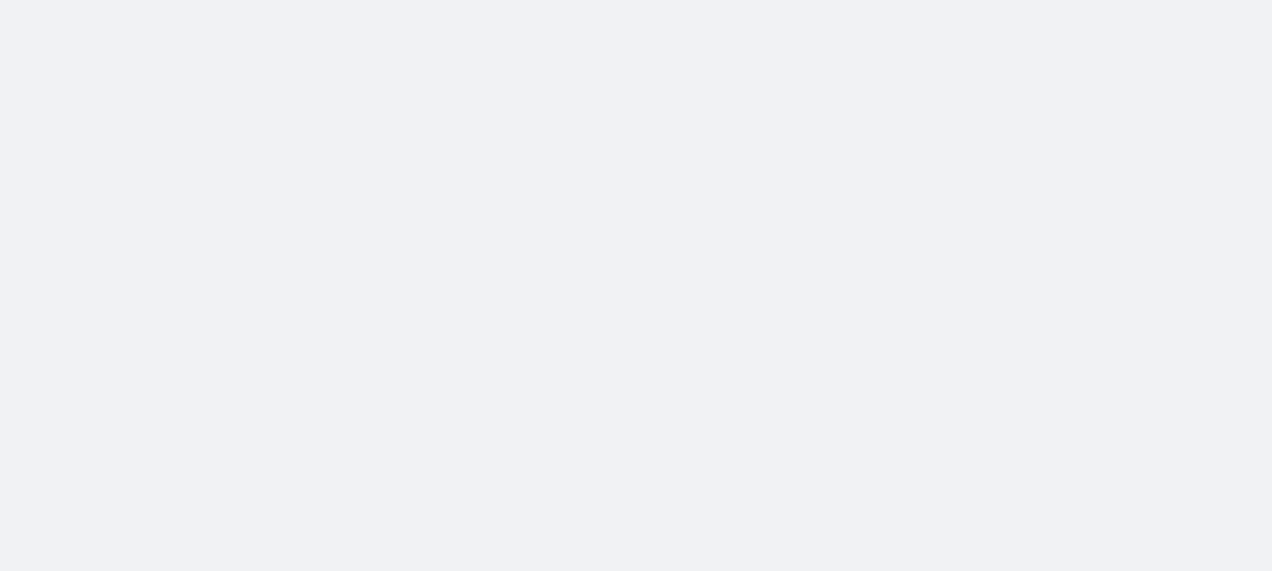 scroll, scrollTop: 0, scrollLeft: 0, axis: both 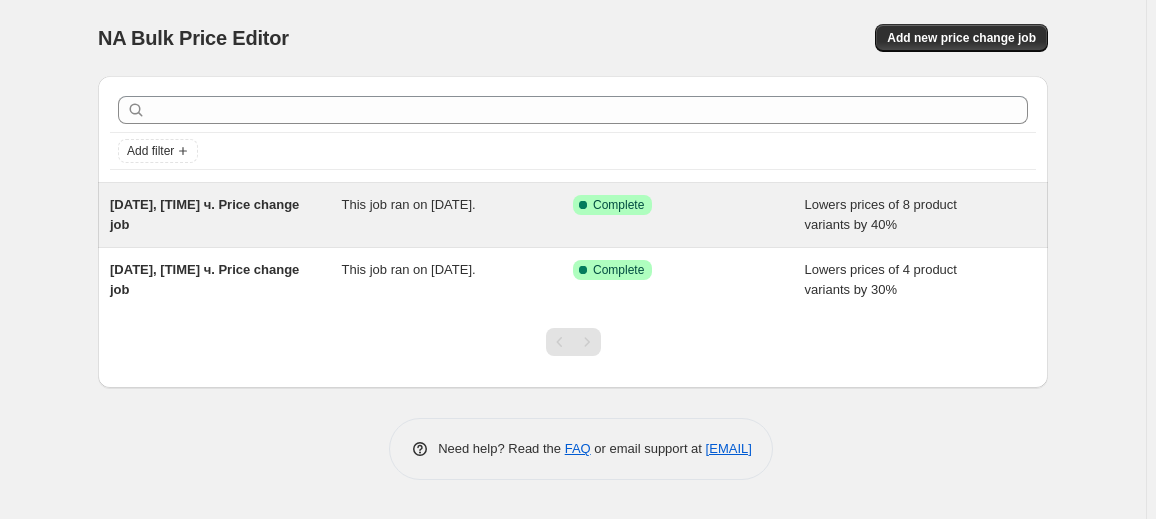 click on "[DATE], [TIME] ч. Price change job" at bounding box center [226, 215] 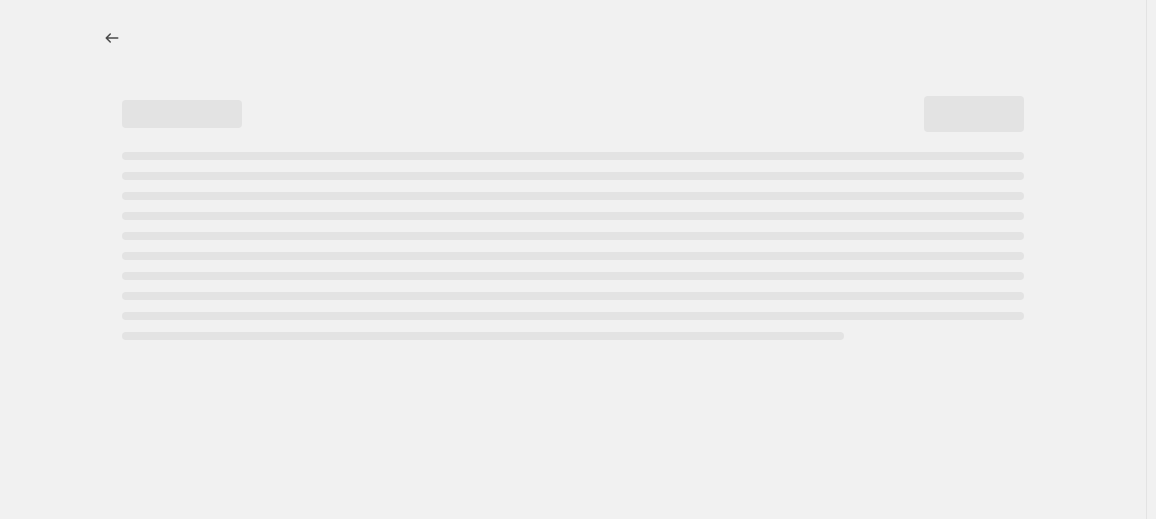 select on "percentage" 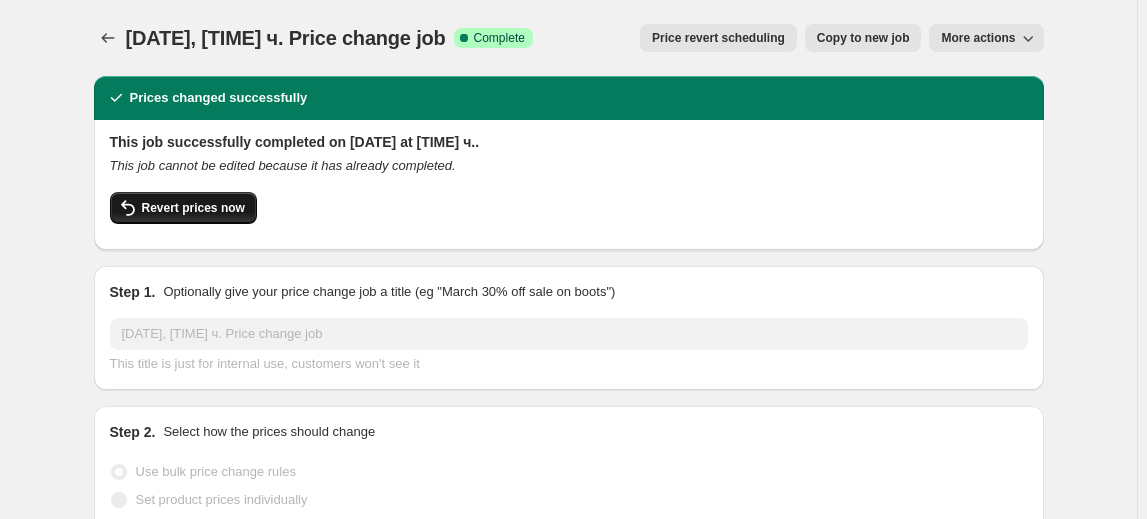 click 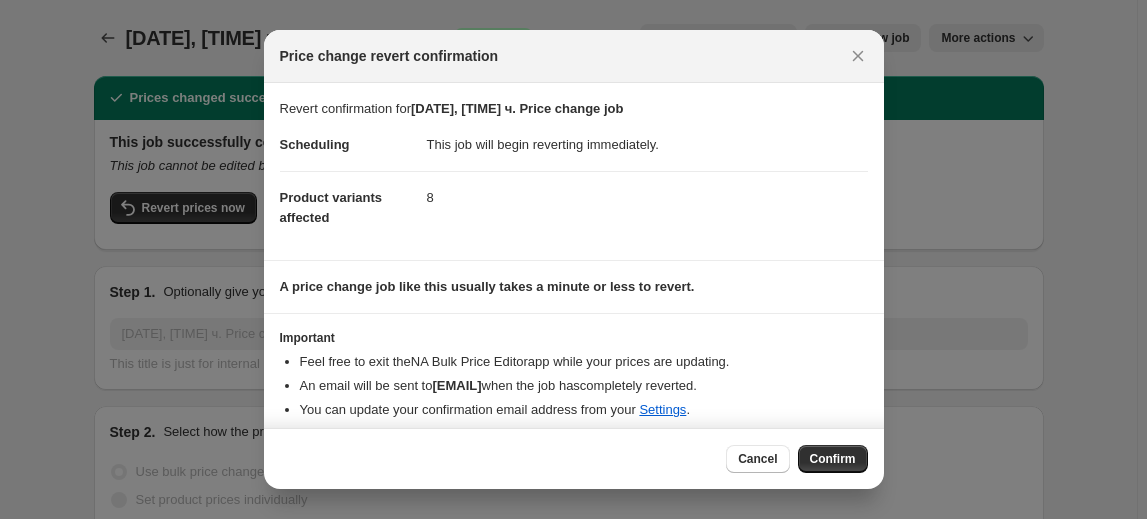 click on "Confirm" at bounding box center (833, 459) 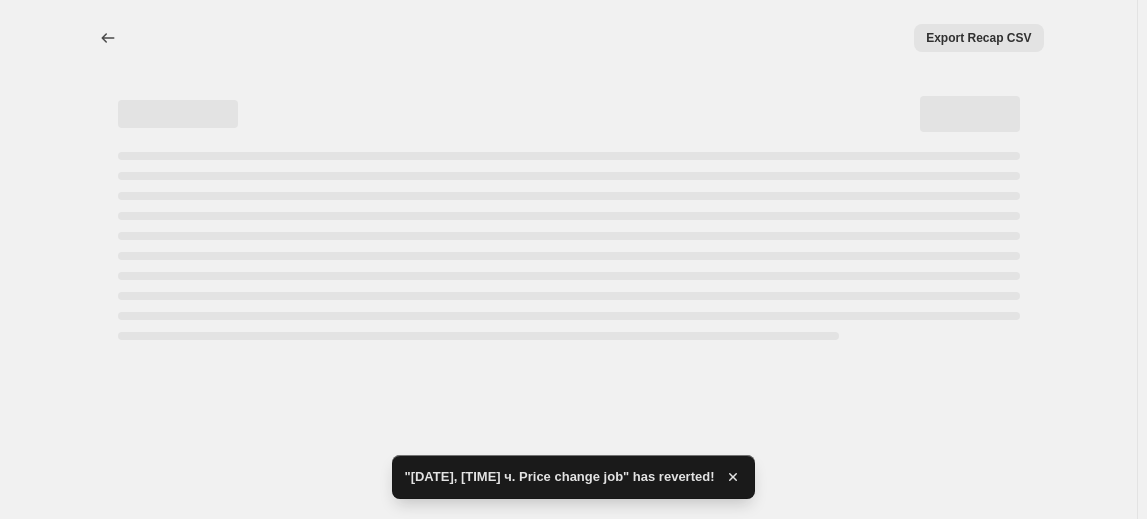 select on "percentage" 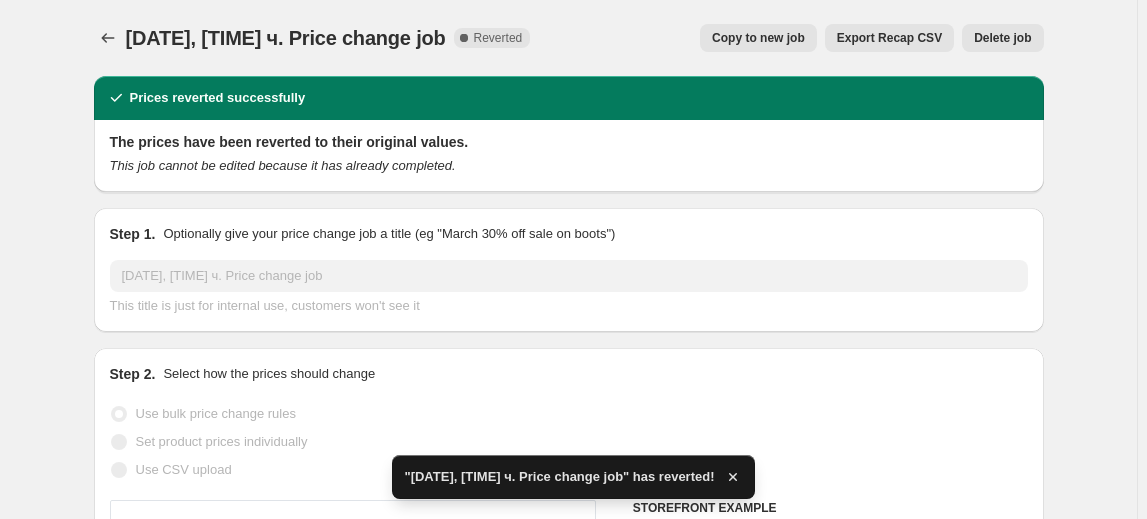 click on "Delete job" at bounding box center (1002, 38) 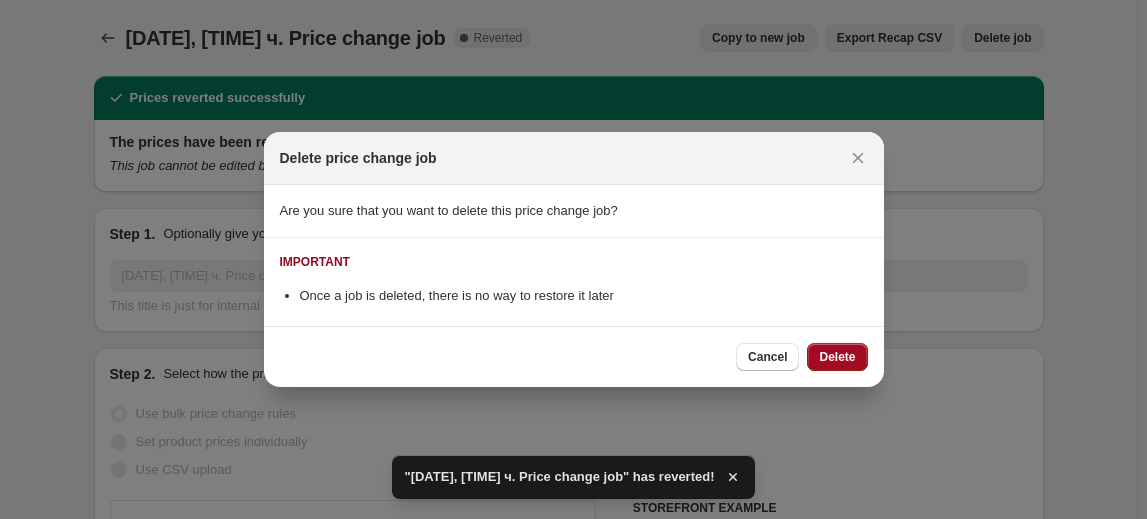 click on "Delete" at bounding box center (837, 357) 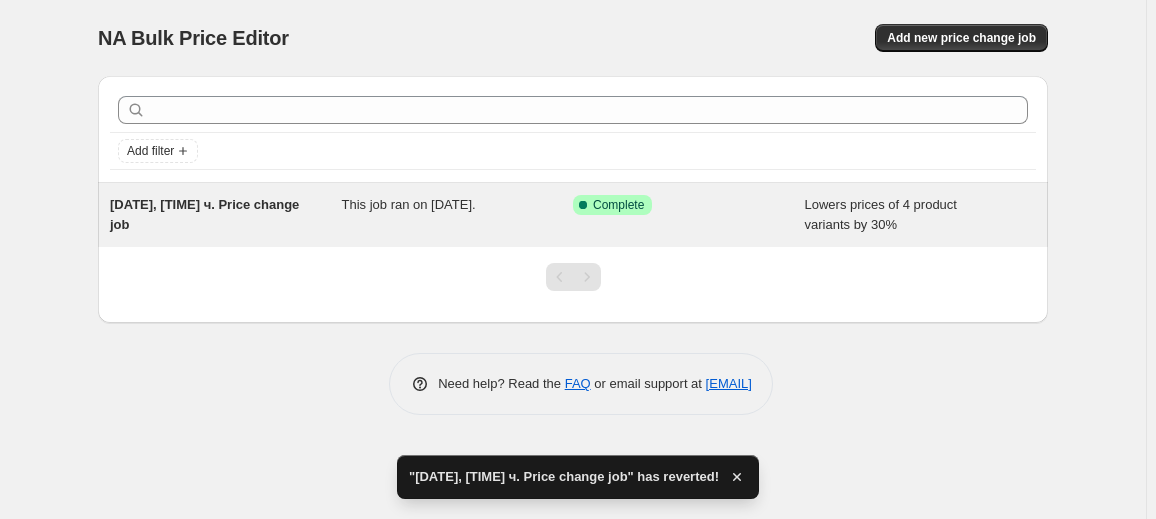 click on "[DATE], [TIME] ч. Price change job" at bounding box center (226, 215) 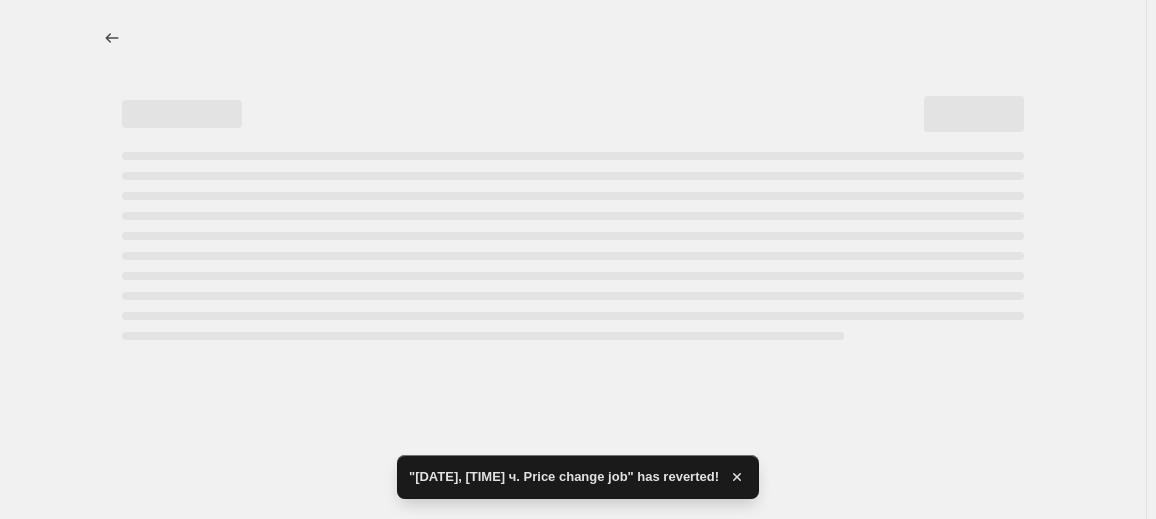 select on "percentage" 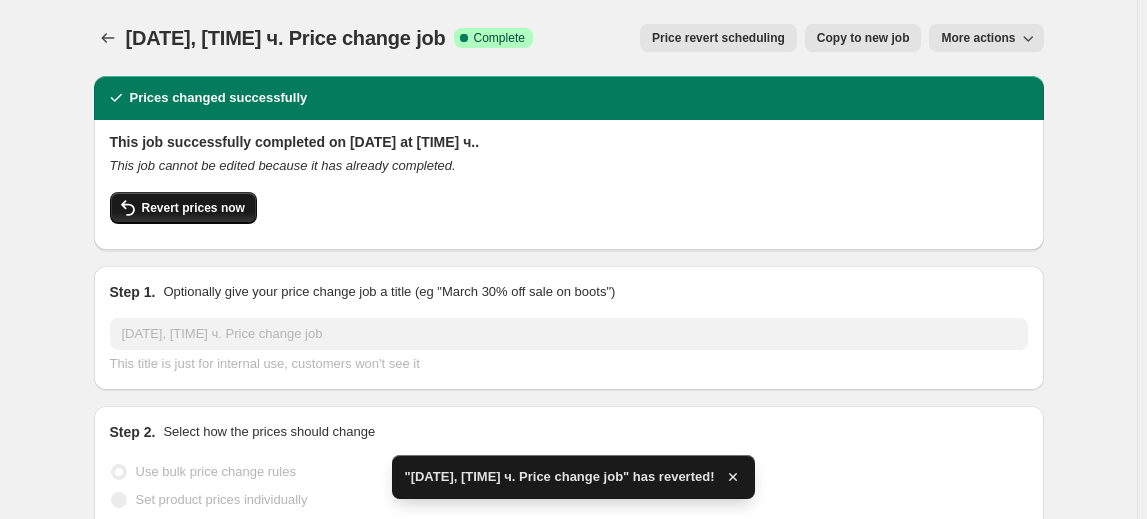 click on "Revert prices now" at bounding box center [193, 208] 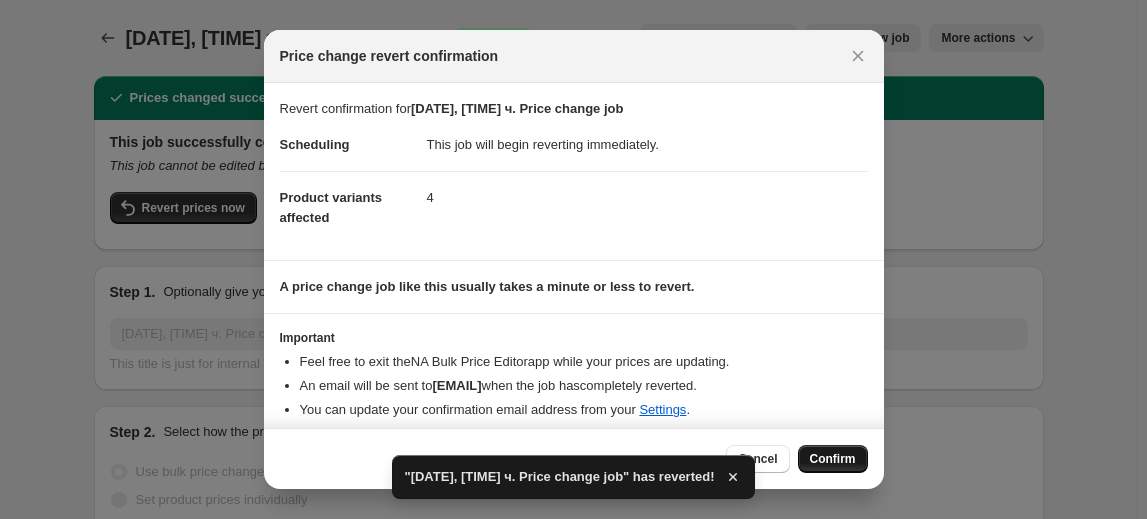 click on "Confirm" at bounding box center [833, 459] 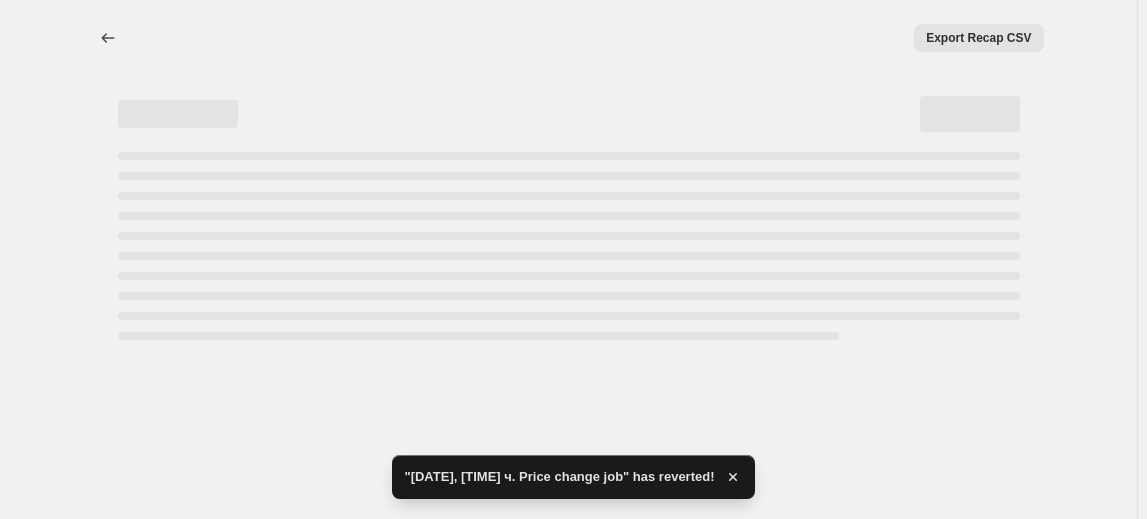 select on "percentage" 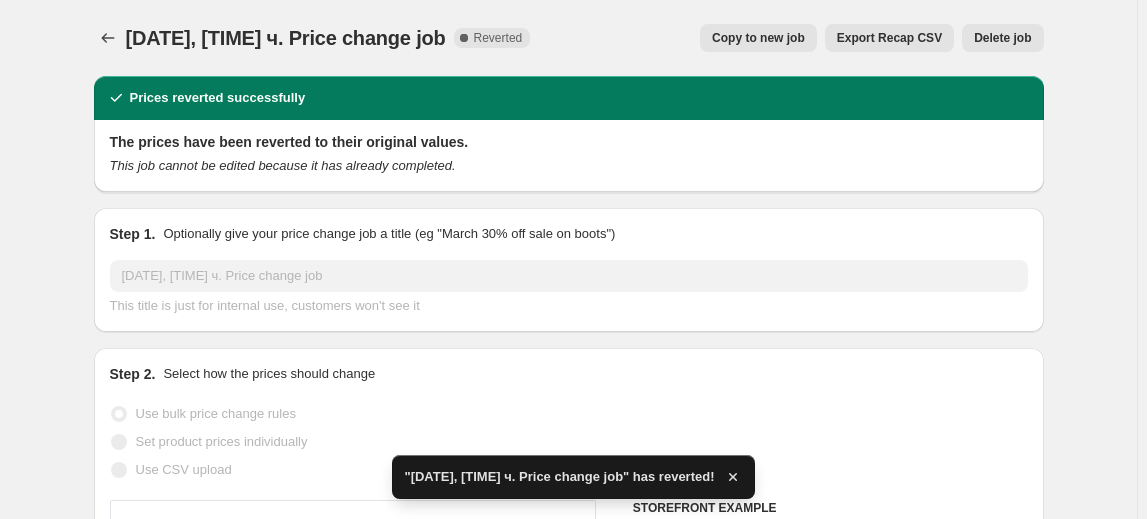 click on "Delete job" at bounding box center (1002, 38) 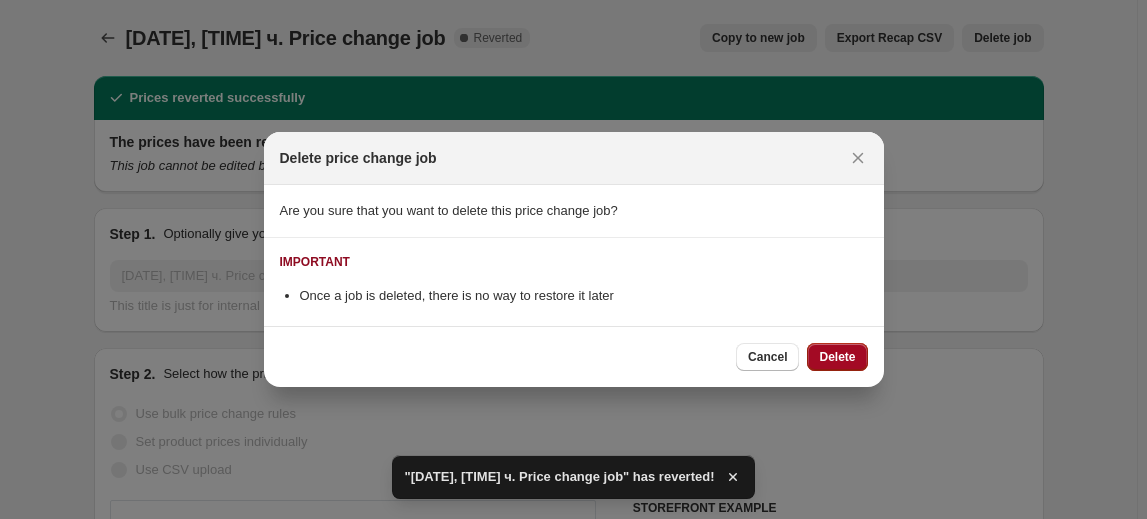click on "Delete" at bounding box center [837, 357] 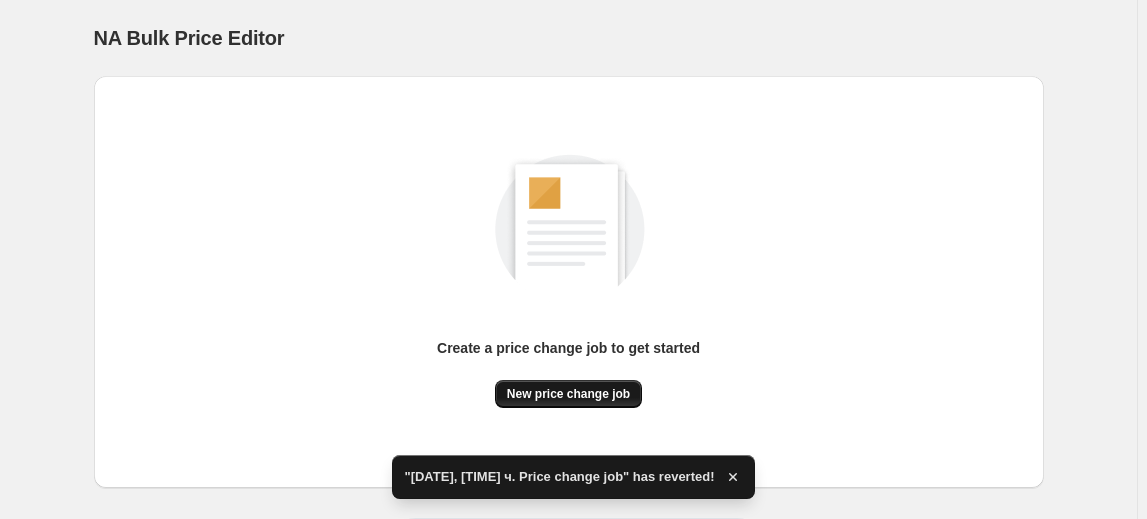 click on "New price change job" at bounding box center (568, 394) 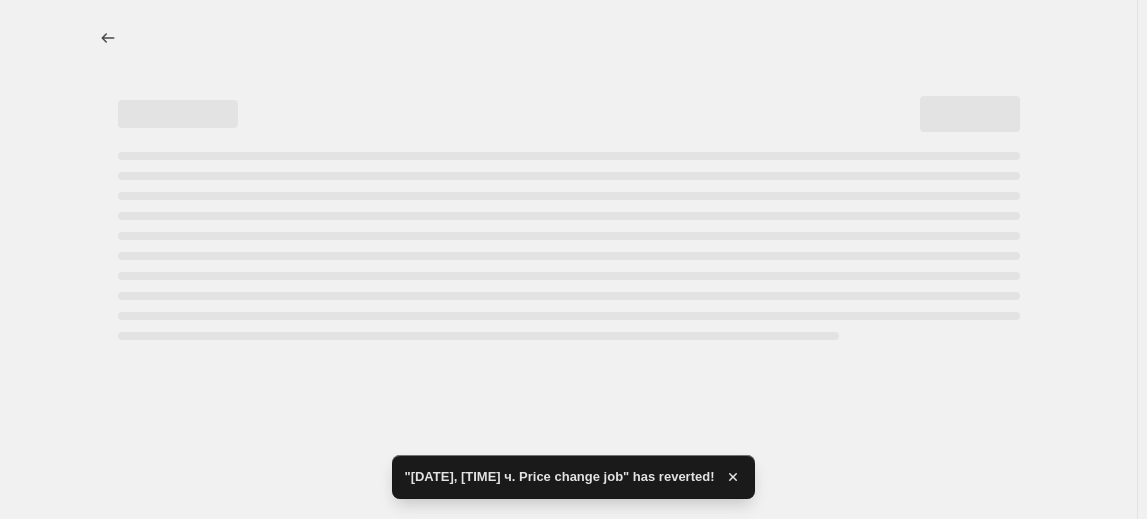select on "percentage" 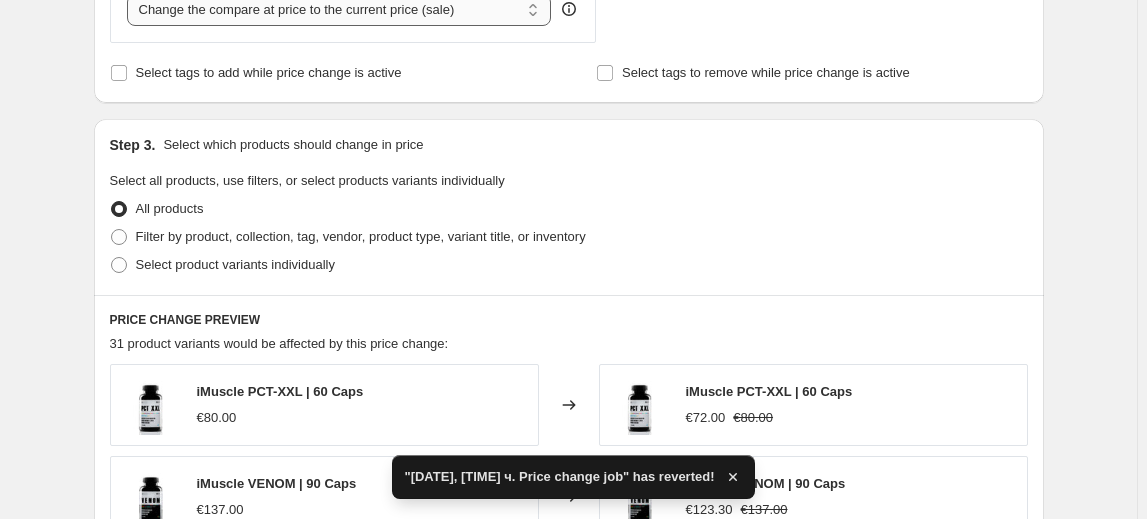 scroll, scrollTop: 818, scrollLeft: 0, axis: vertical 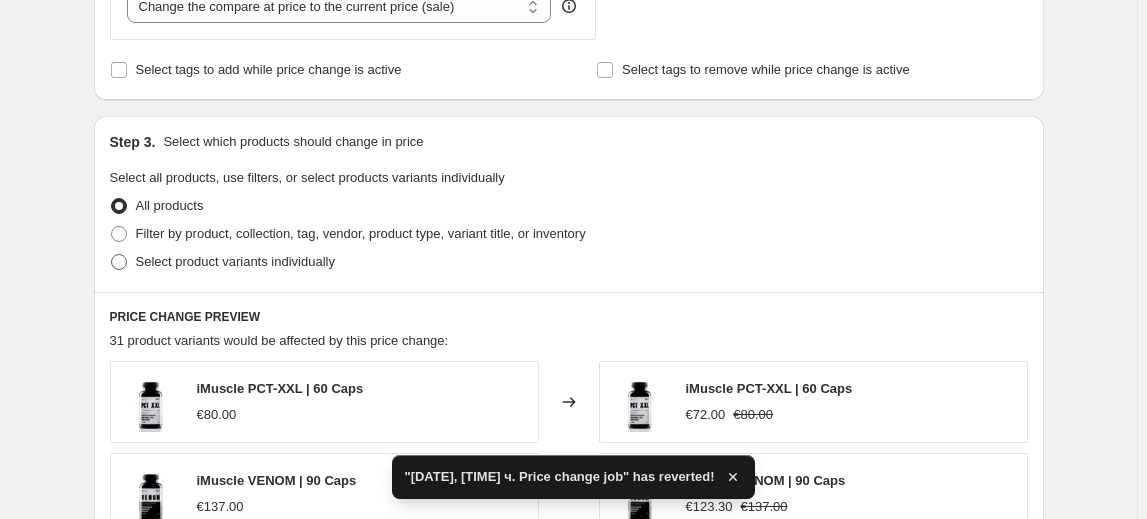 click on "Select product variants individually" at bounding box center [235, 261] 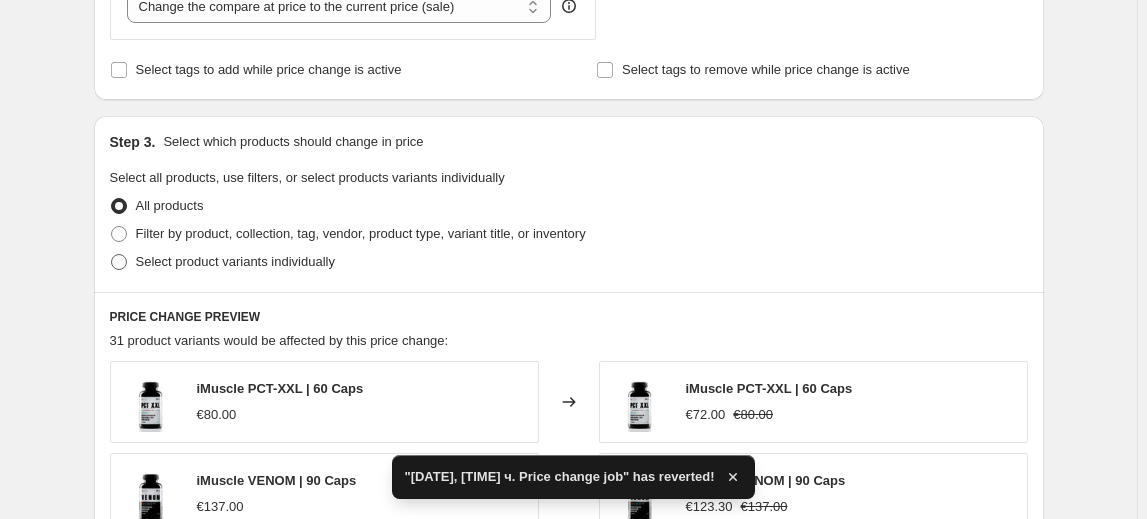 radio on "true" 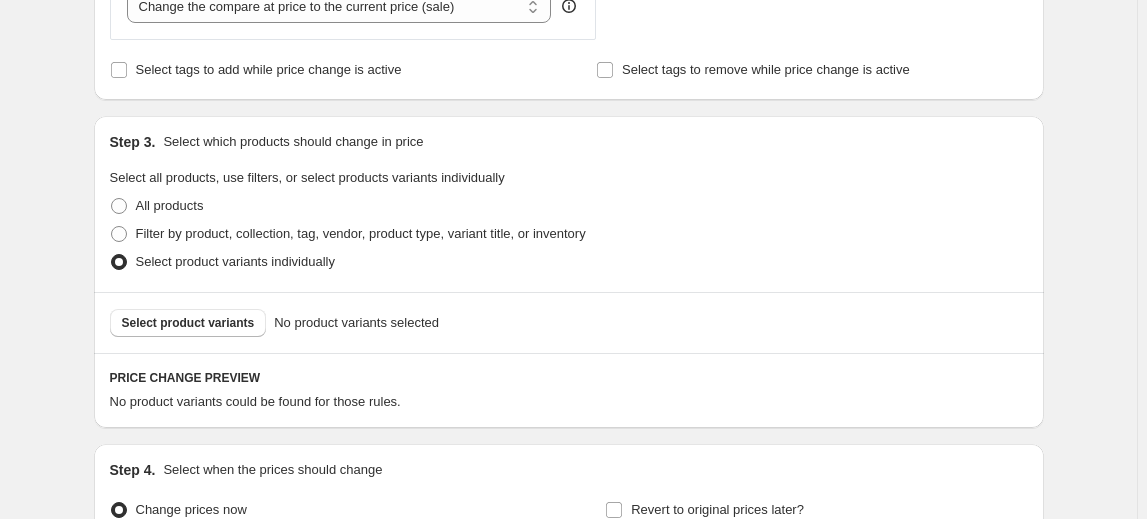 click on "Select product variants" at bounding box center (188, 323) 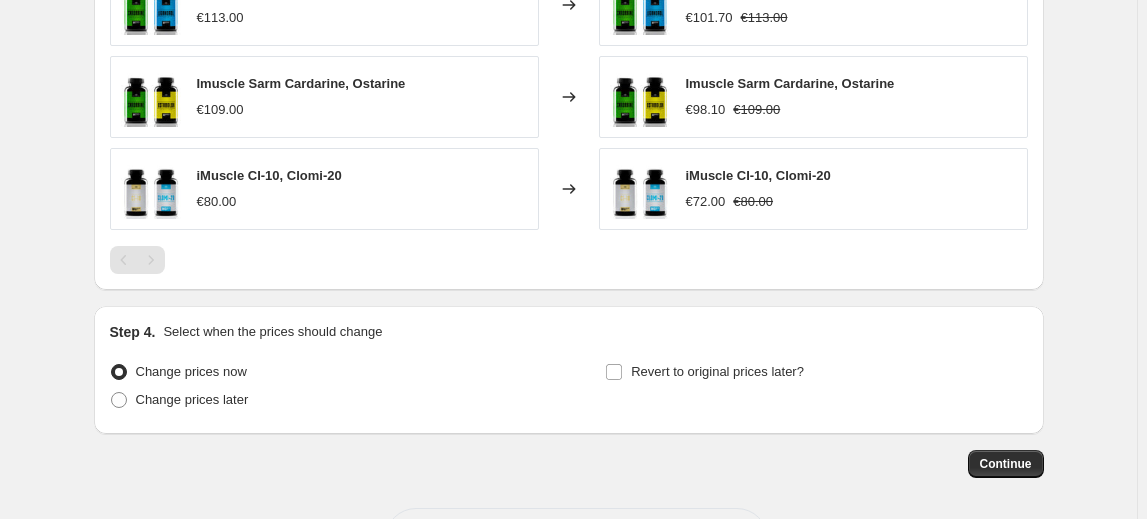 scroll, scrollTop: 1445, scrollLeft: 0, axis: vertical 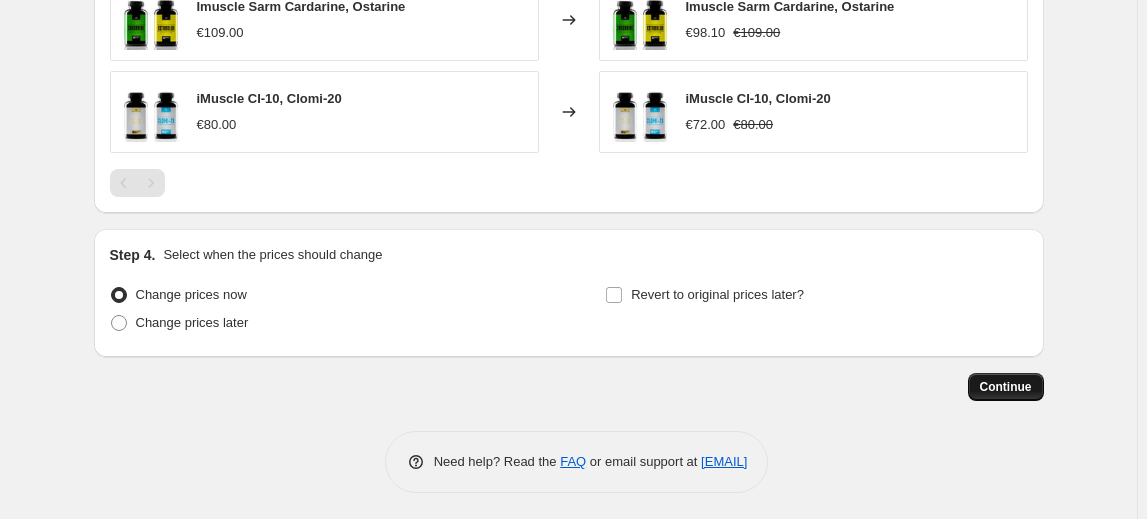 click on "Continue" at bounding box center [1006, 387] 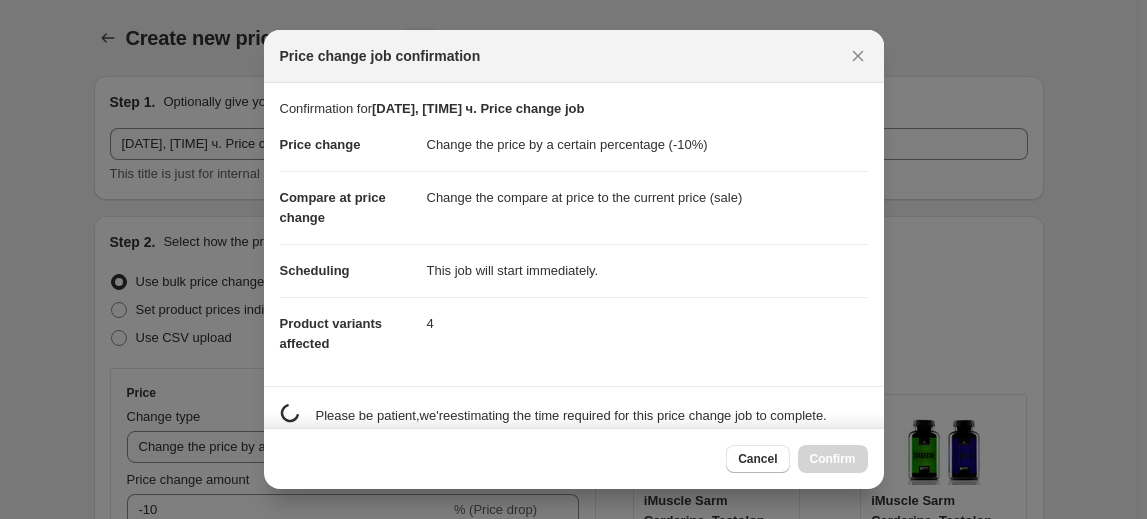 scroll, scrollTop: 1445, scrollLeft: 0, axis: vertical 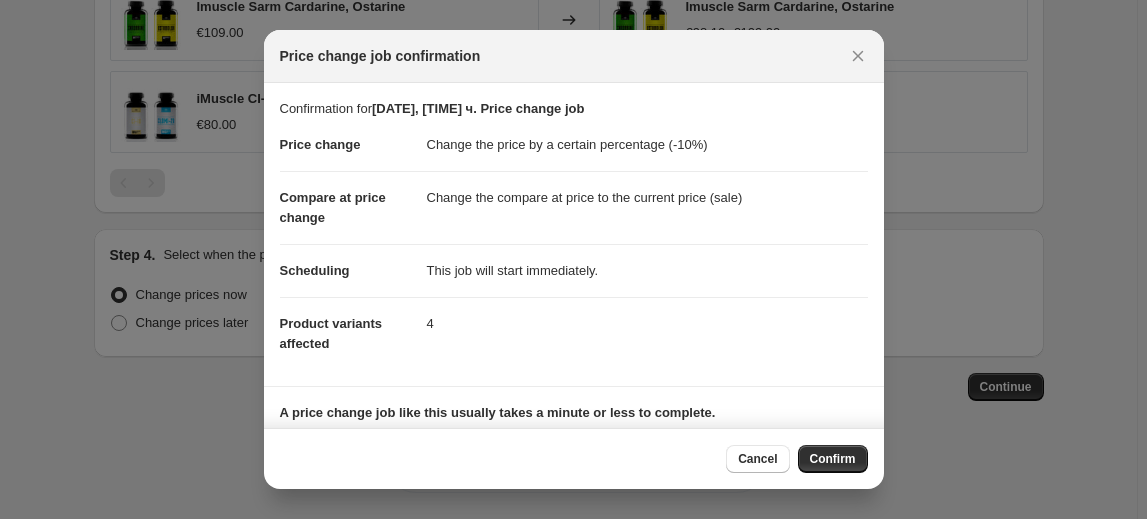 click on "Confirm" at bounding box center [833, 459] 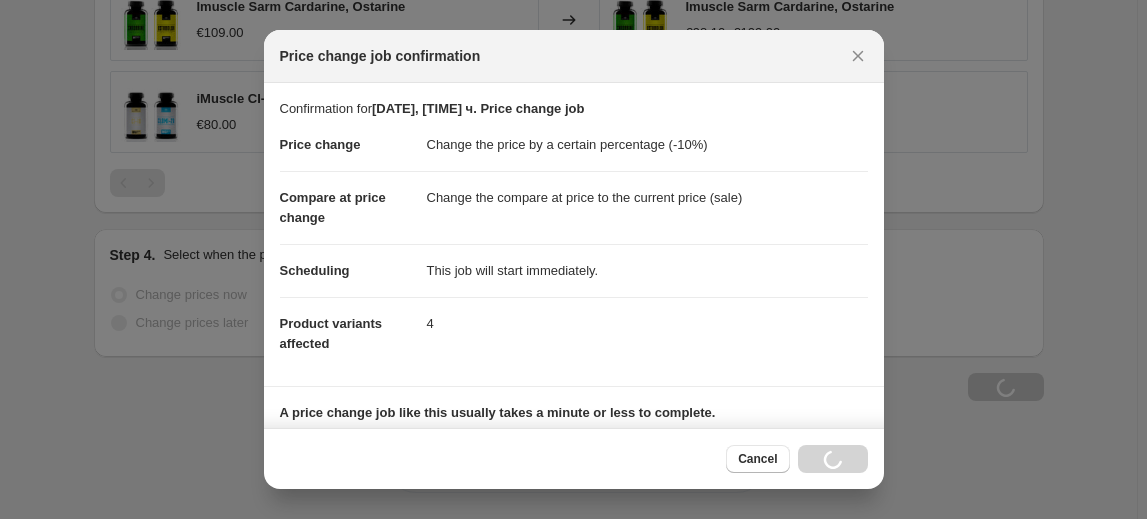 scroll, scrollTop: 1512, scrollLeft: 0, axis: vertical 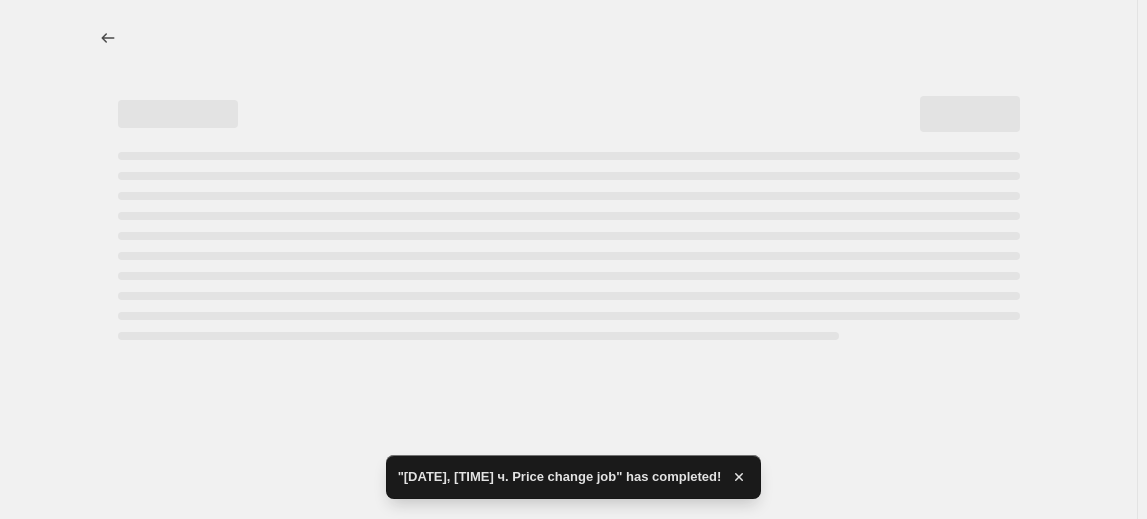 select on "percentage" 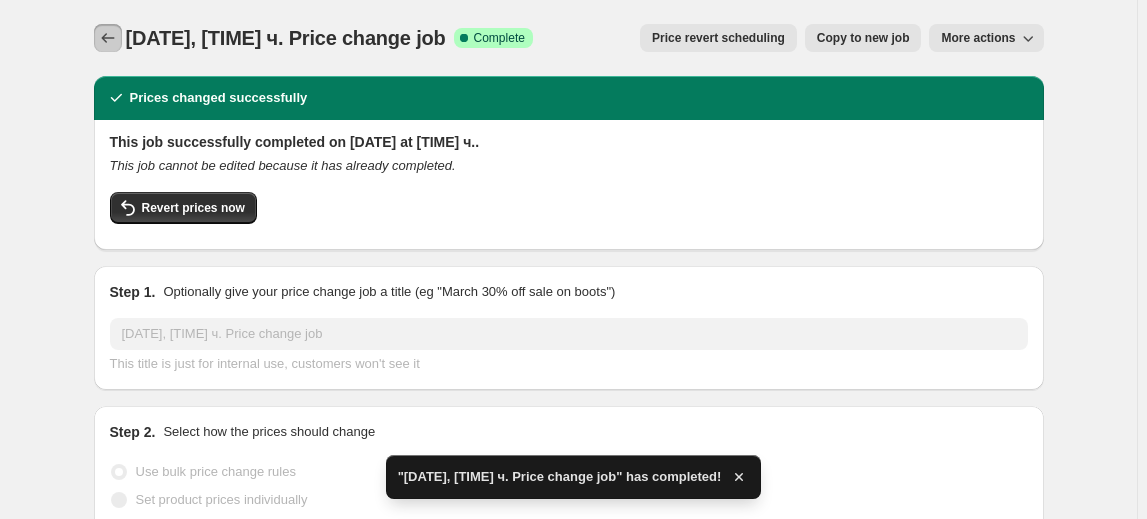 click 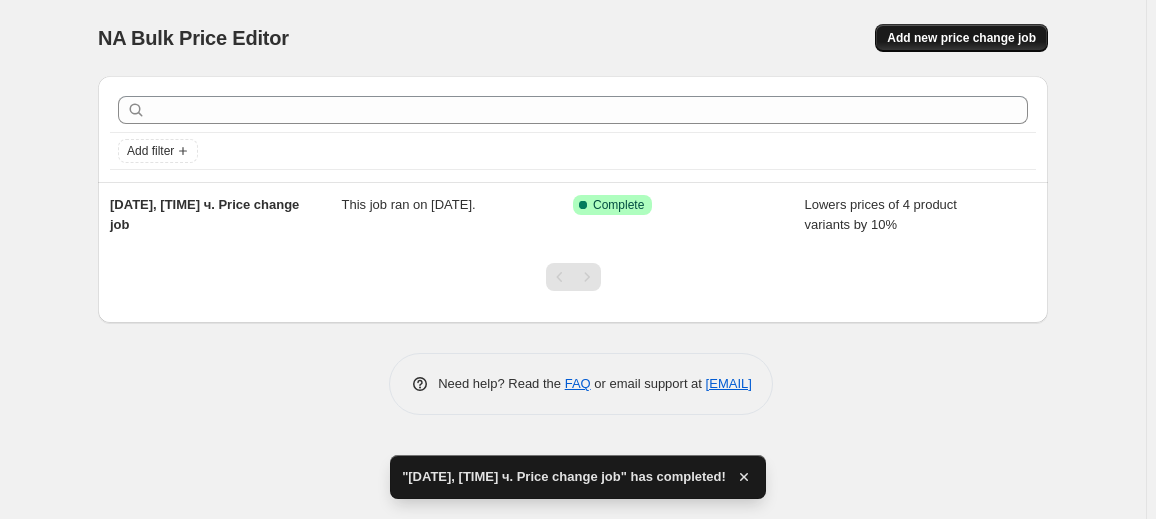 click on "Add new price change job" at bounding box center [961, 38] 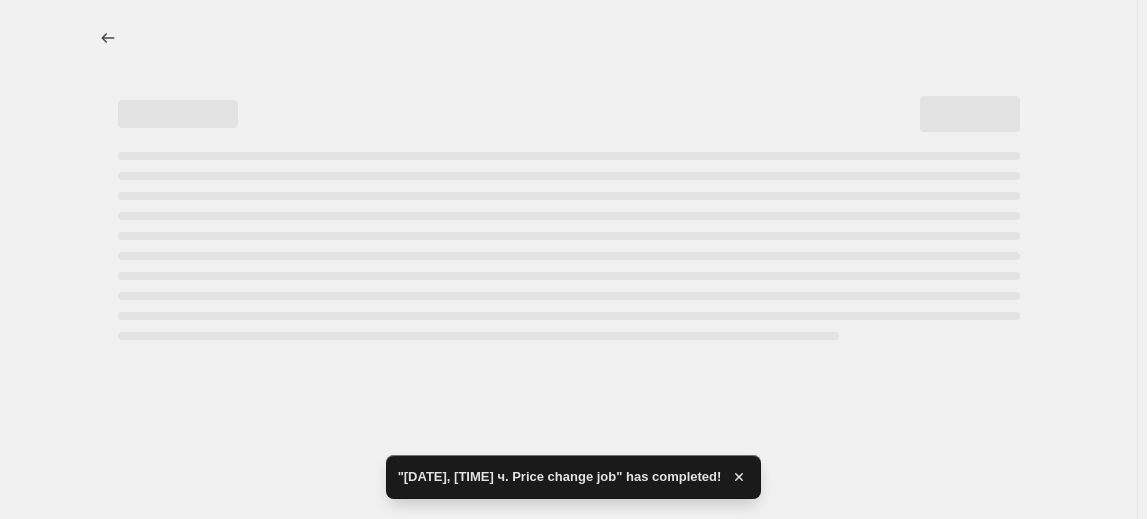select on "percentage" 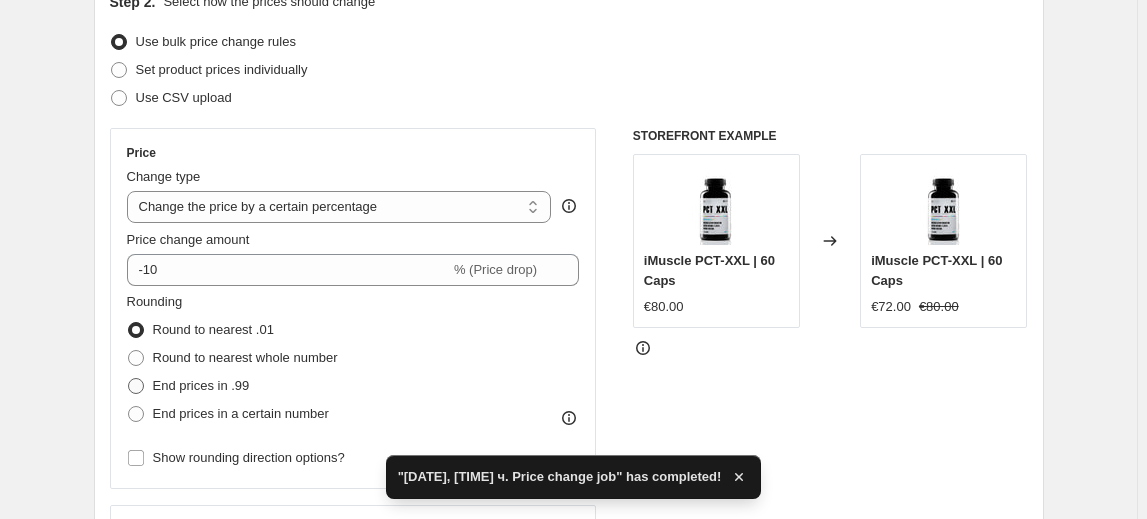 scroll, scrollTop: 272, scrollLeft: 0, axis: vertical 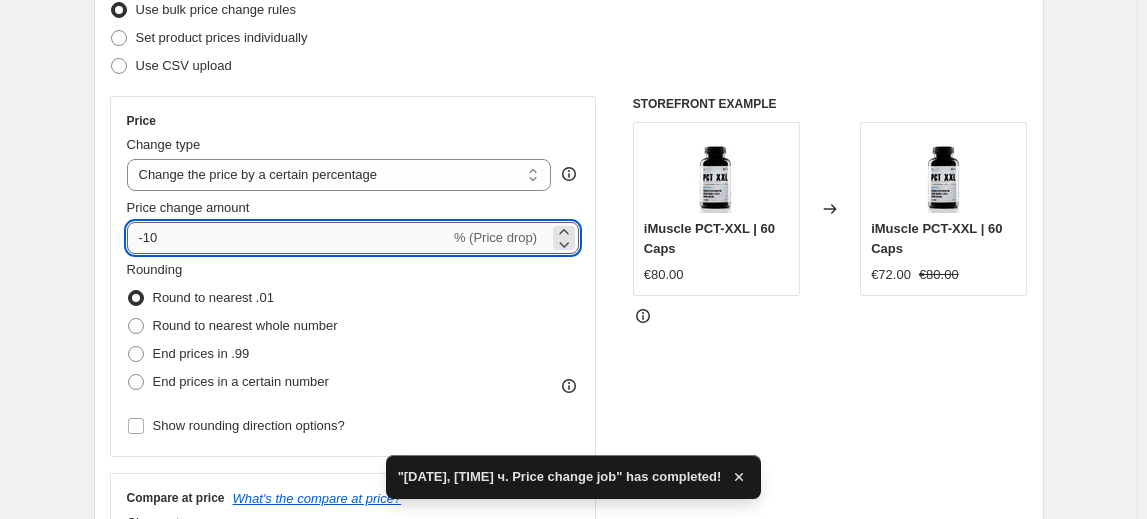 click on "-10" at bounding box center [288, 238] 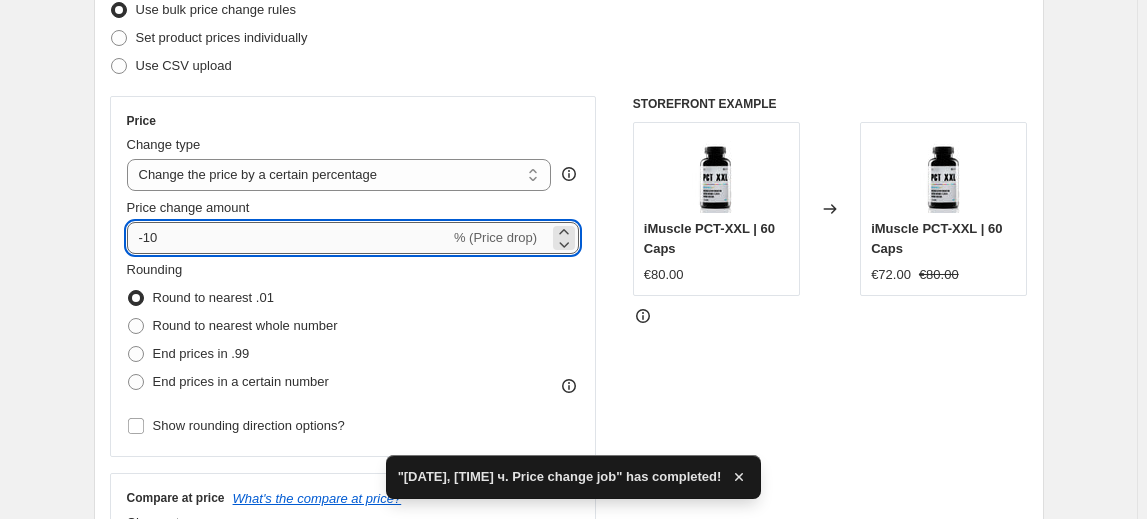 click on "-10" at bounding box center (288, 238) 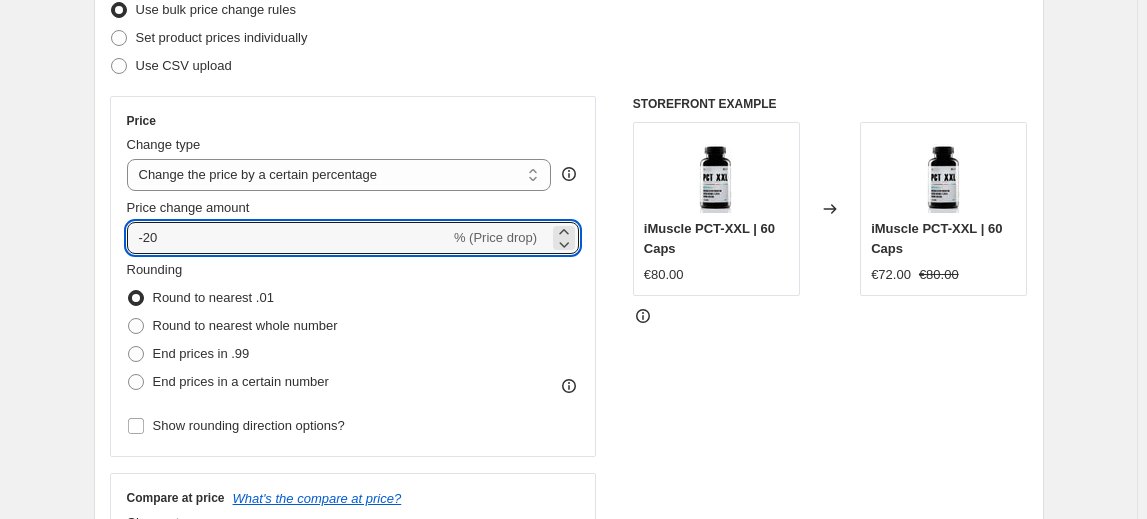 type on "-20" 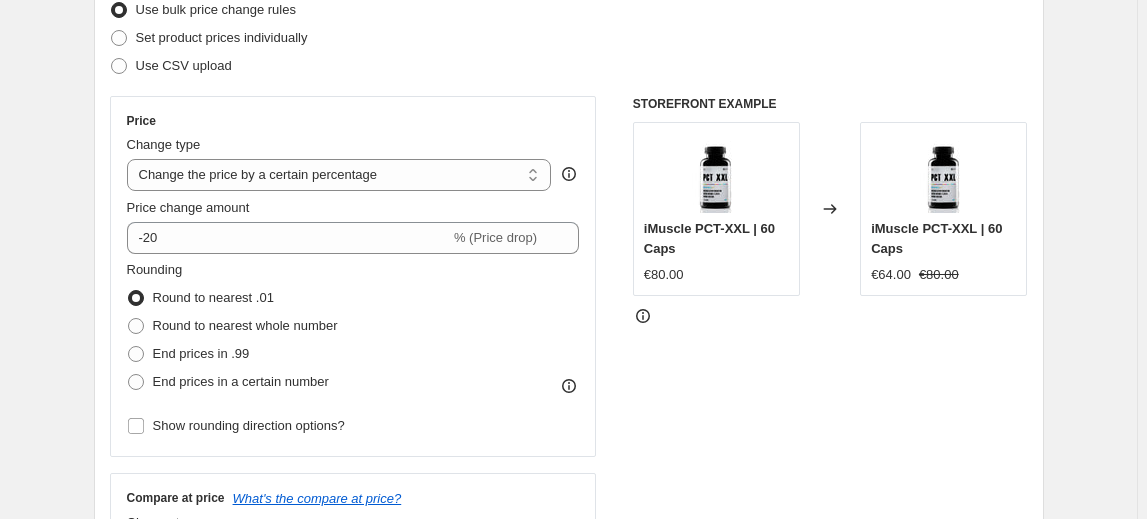 scroll, scrollTop: 727, scrollLeft: 0, axis: vertical 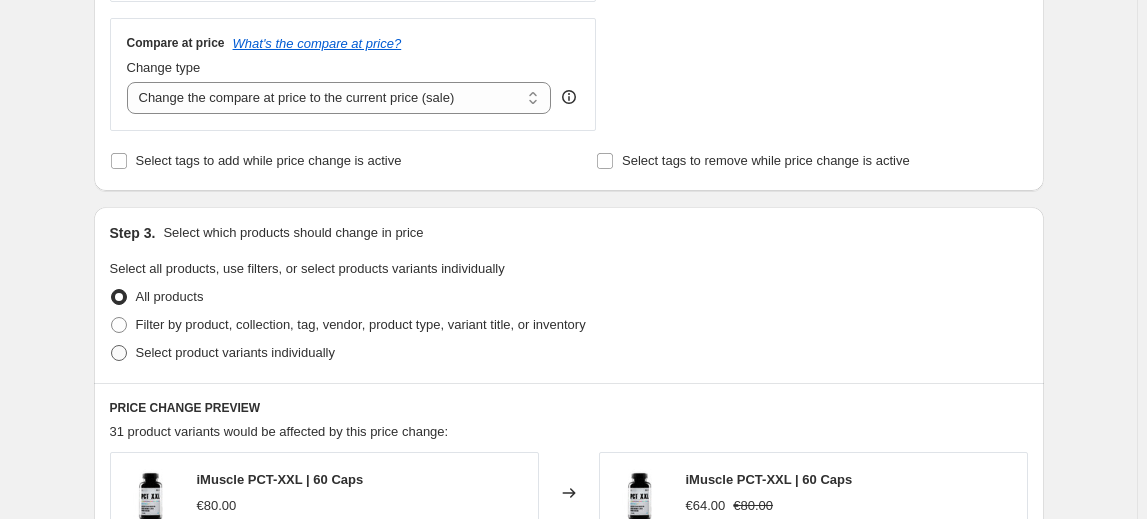 click on "Select product variants individually" at bounding box center (235, 352) 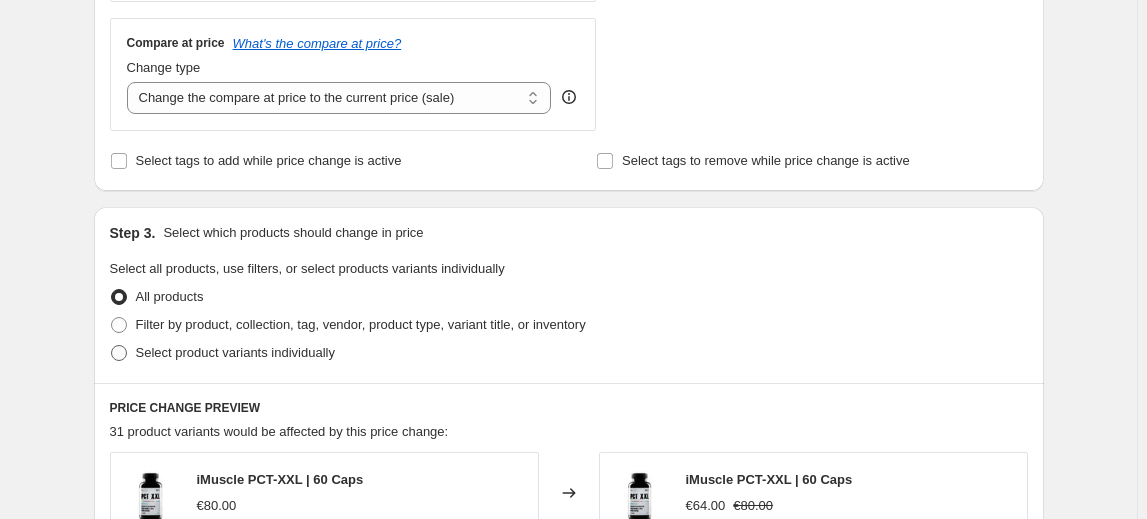 radio on "true" 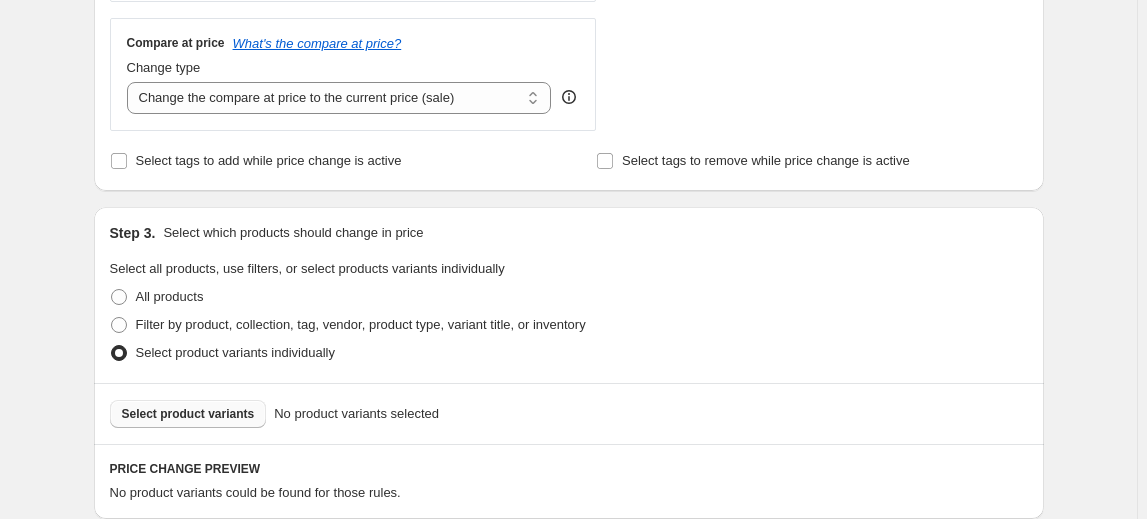 click on "Select product variants" at bounding box center [188, 414] 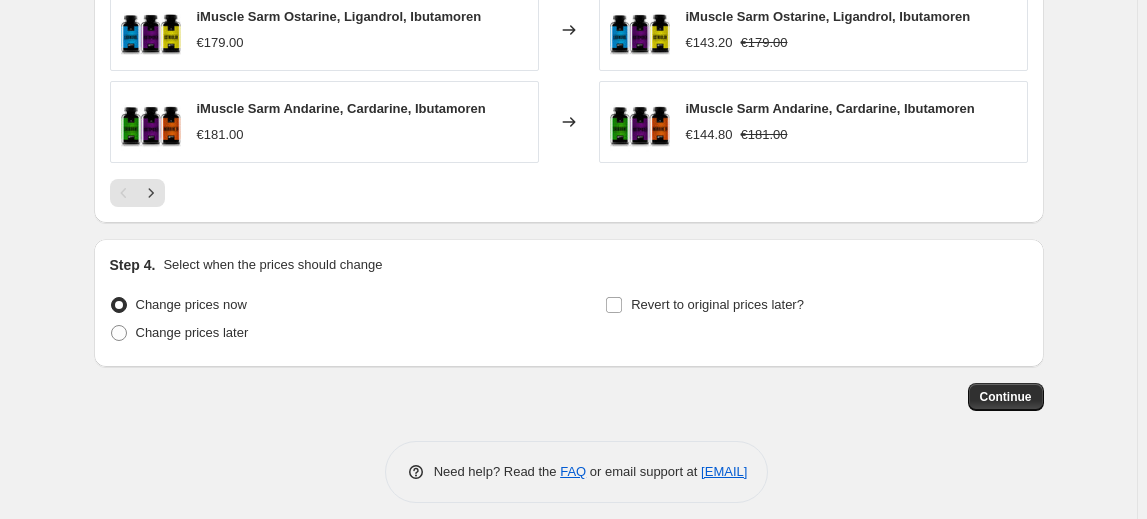 scroll, scrollTop: 1536, scrollLeft: 0, axis: vertical 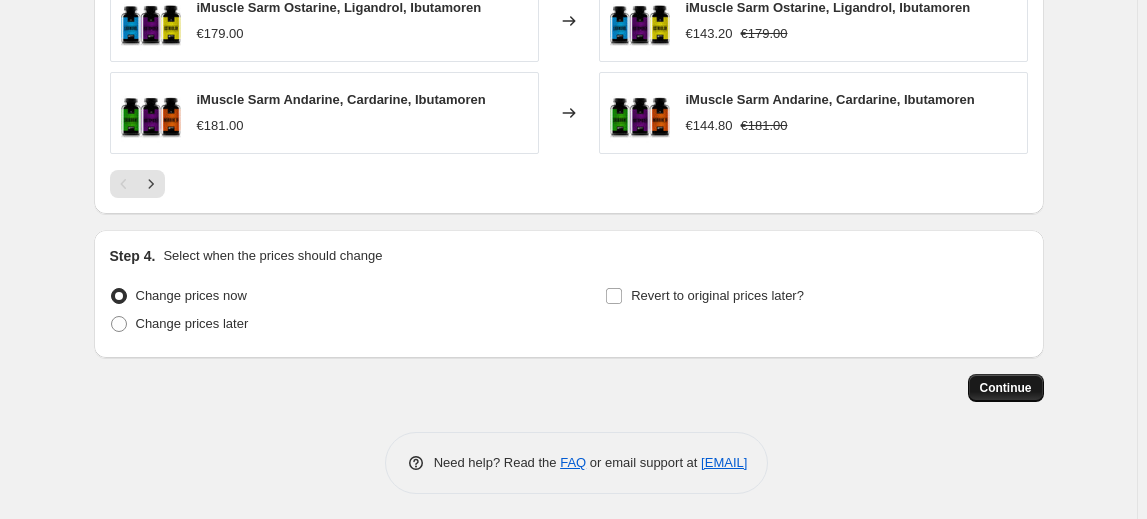 click on "Continue" at bounding box center [1006, 388] 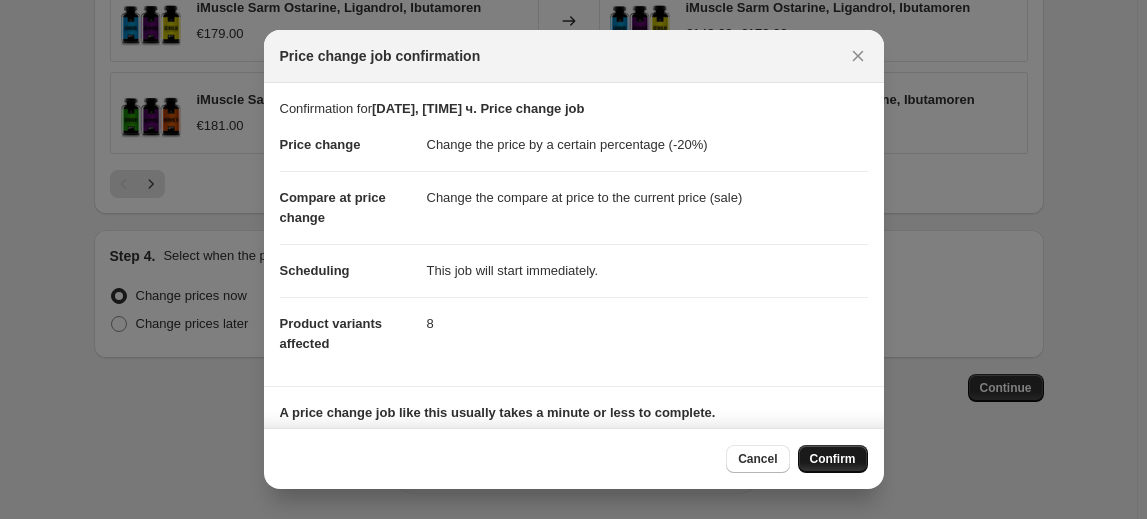 click on "Confirm" at bounding box center [833, 459] 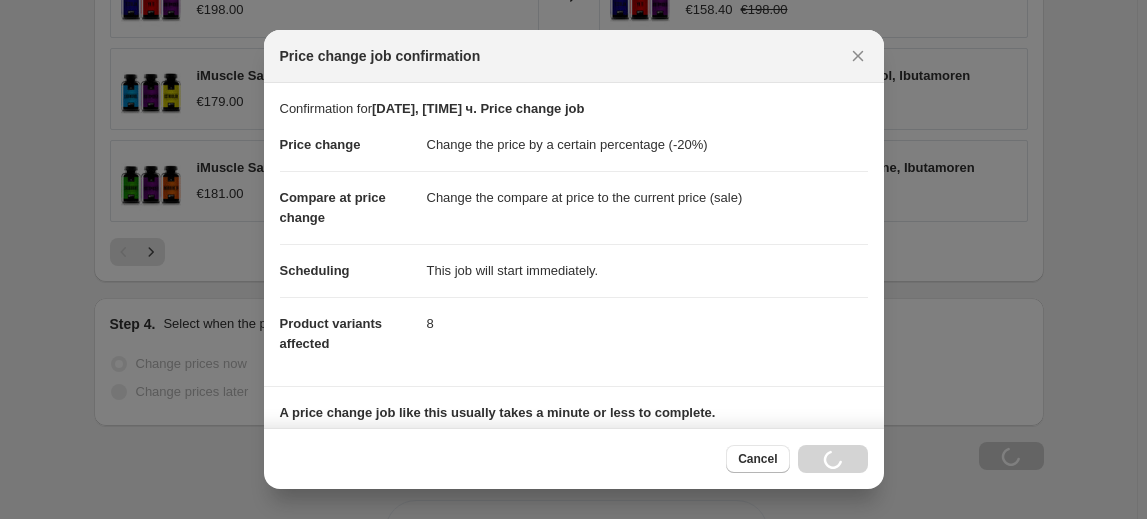 scroll, scrollTop: 1604, scrollLeft: 0, axis: vertical 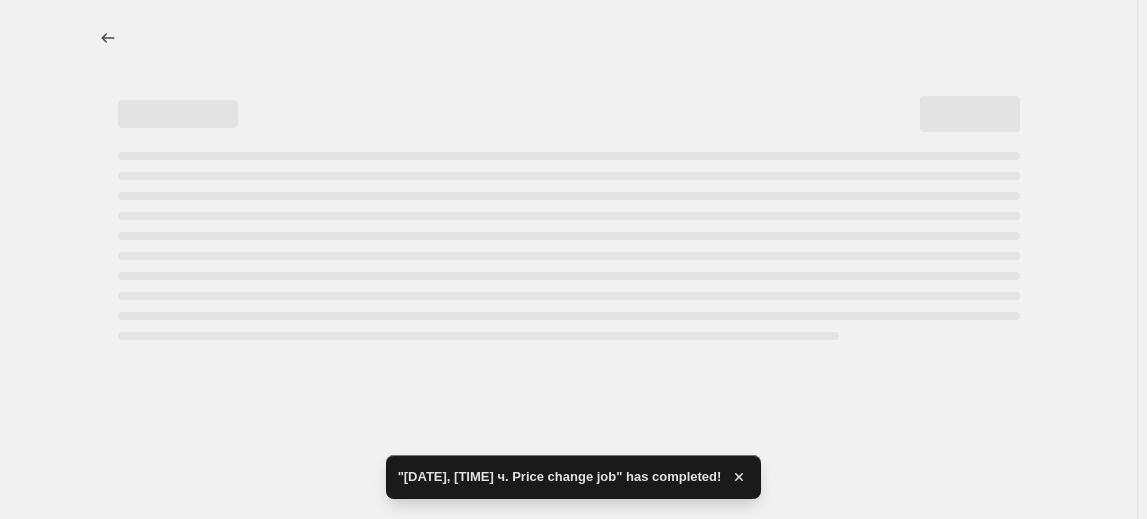 select on "percentage" 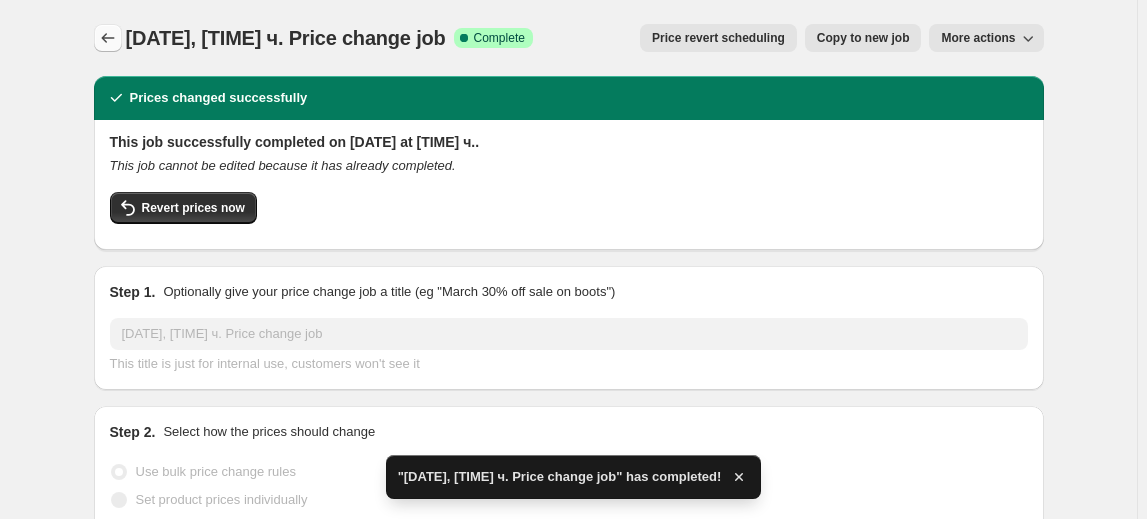 click 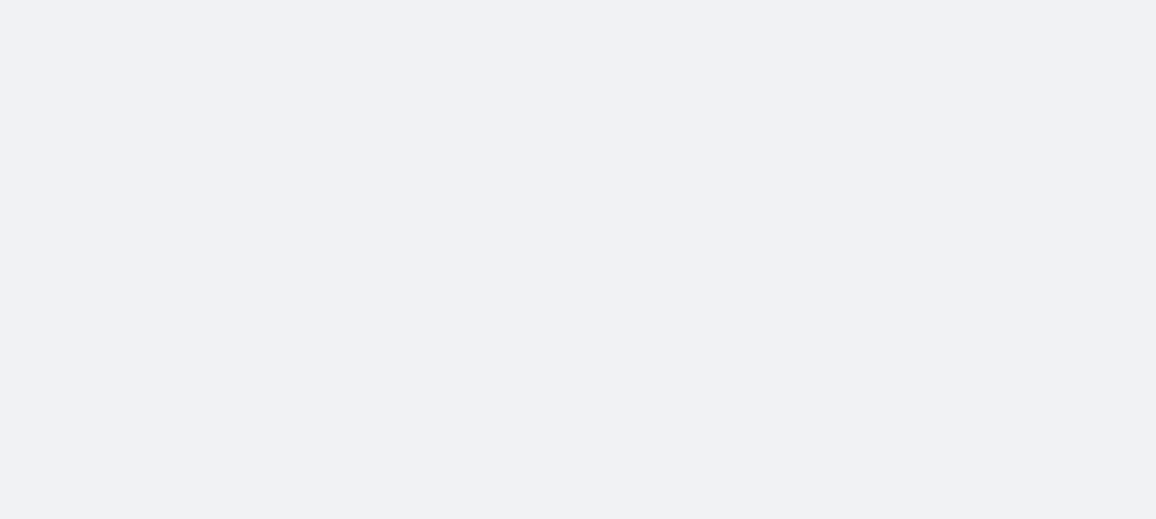 scroll, scrollTop: 0, scrollLeft: 0, axis: both 